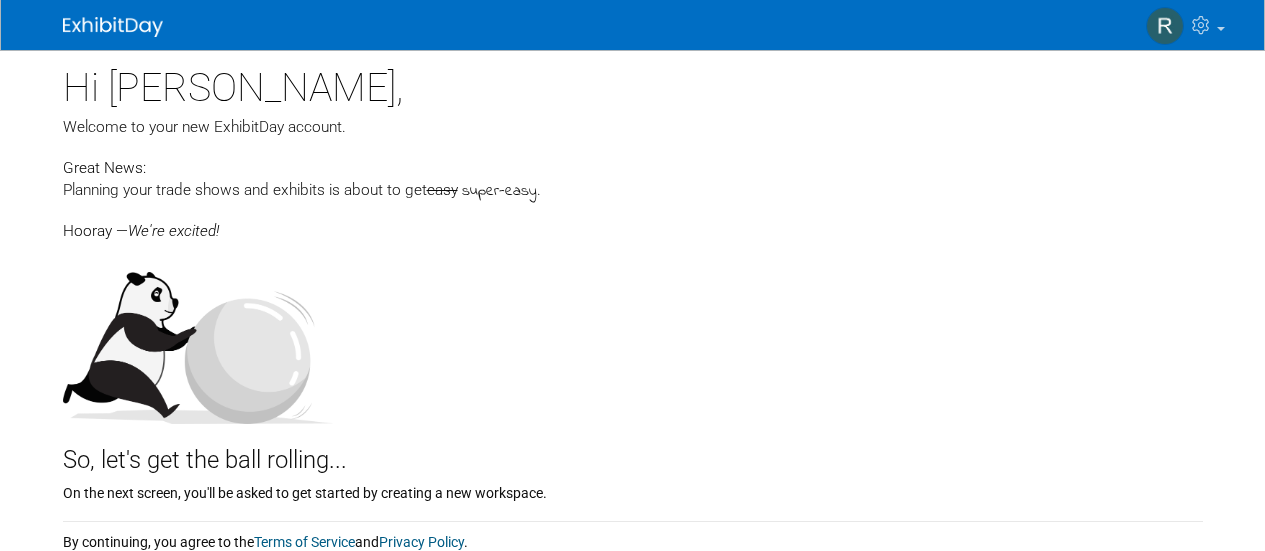 scroll, scrollTop: 0, scrollLeft: 0, axis: both 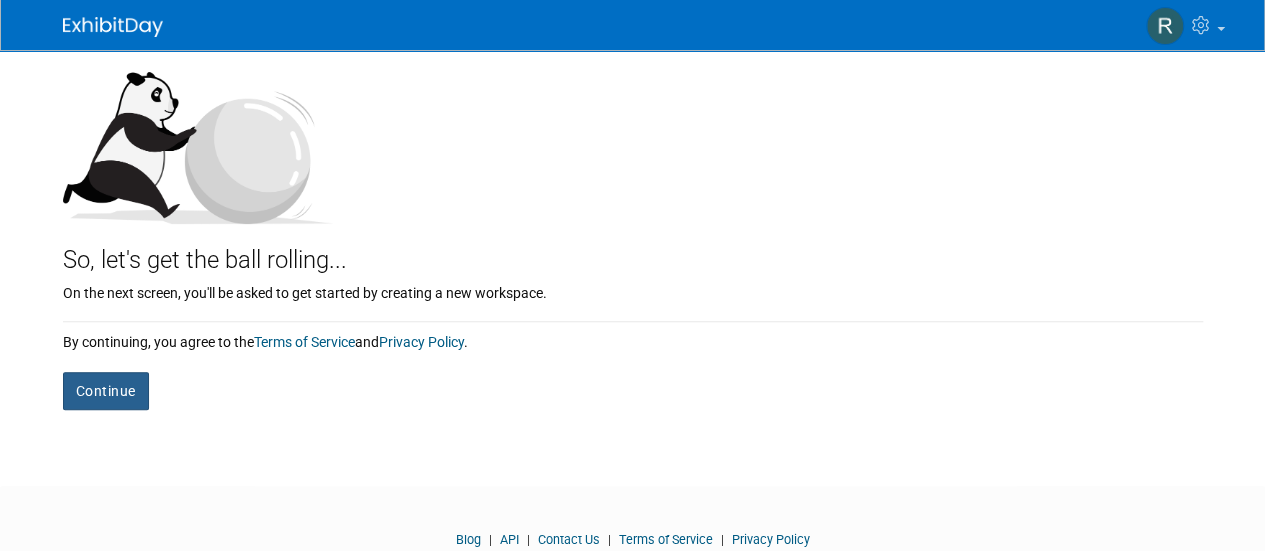 click on "Continue" at bounding box center [106, 391] 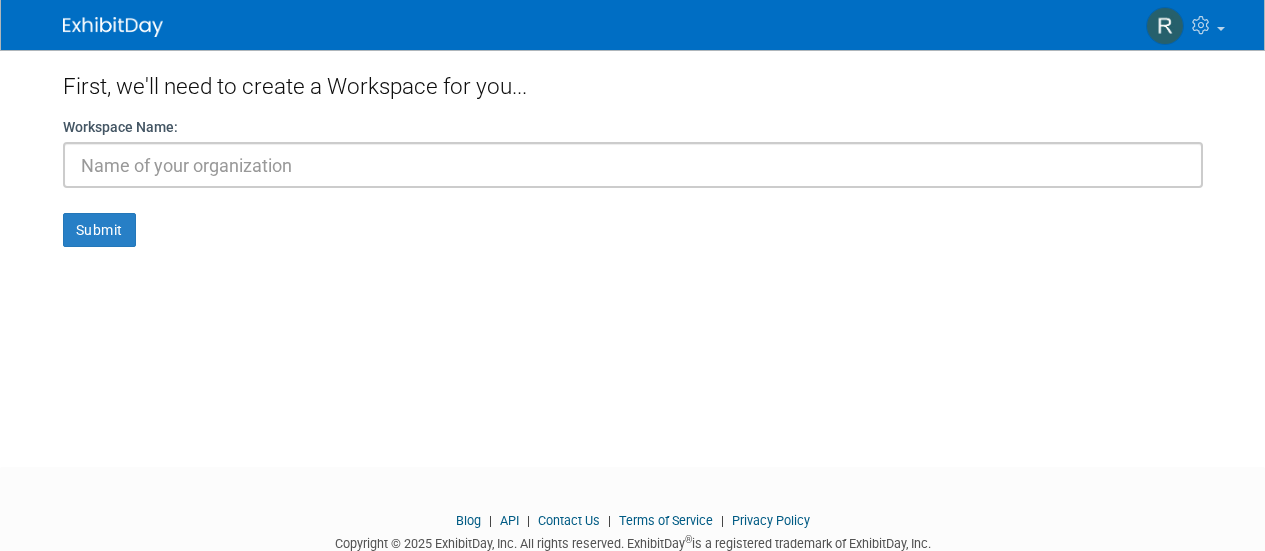 scroll, scrollTop: 0, scrollLeft: 0, axis: both 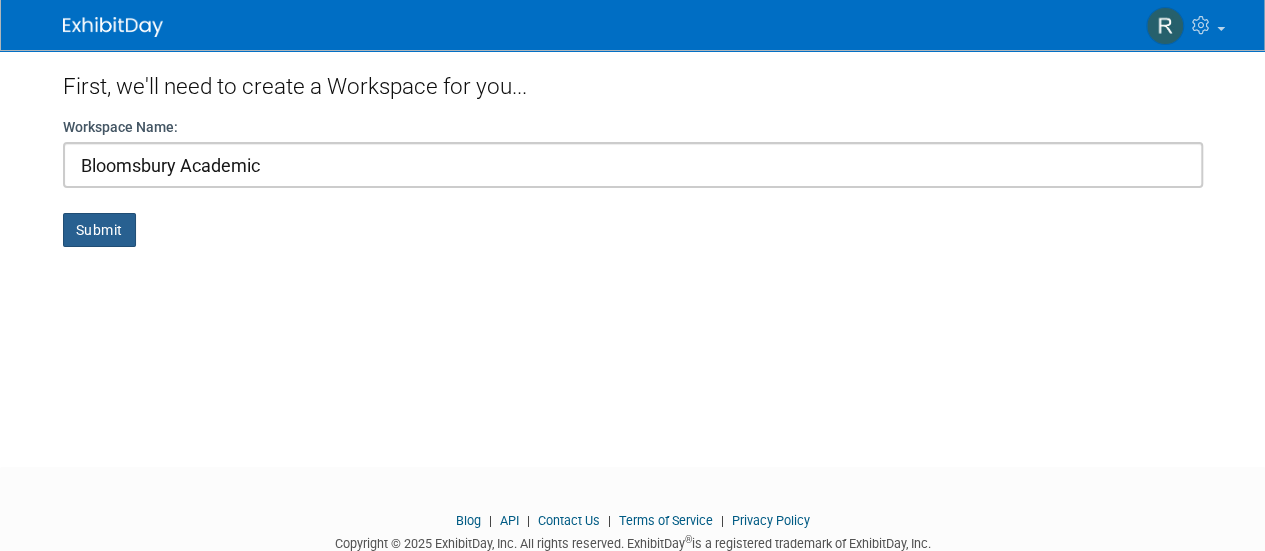 type on "Bloomsbury Academic" 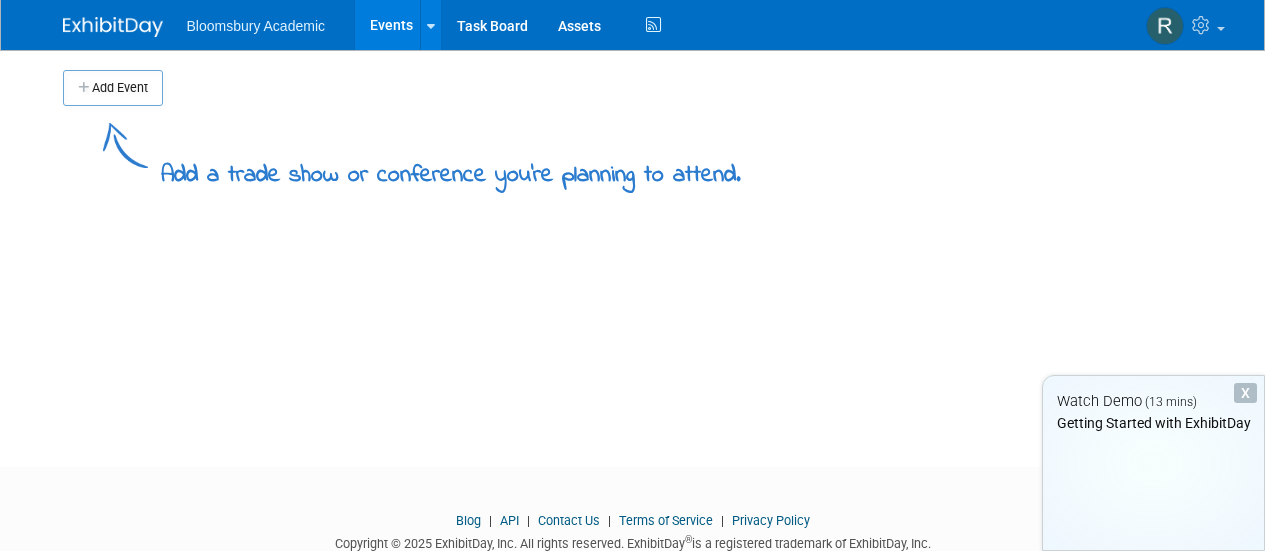 scroll, scrollTop: 0, scrollLeft: 0, axis: both 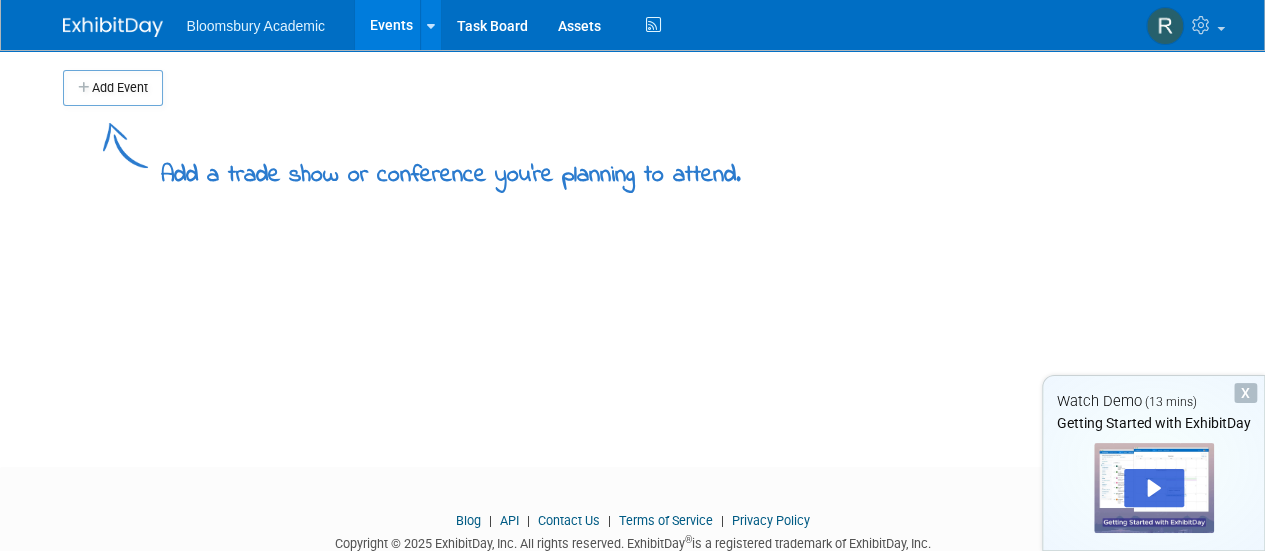 drag, startPoint x: 126, startPoint y: 85, endPoint x: 612, endPoint y: 142, distance: 489.33118 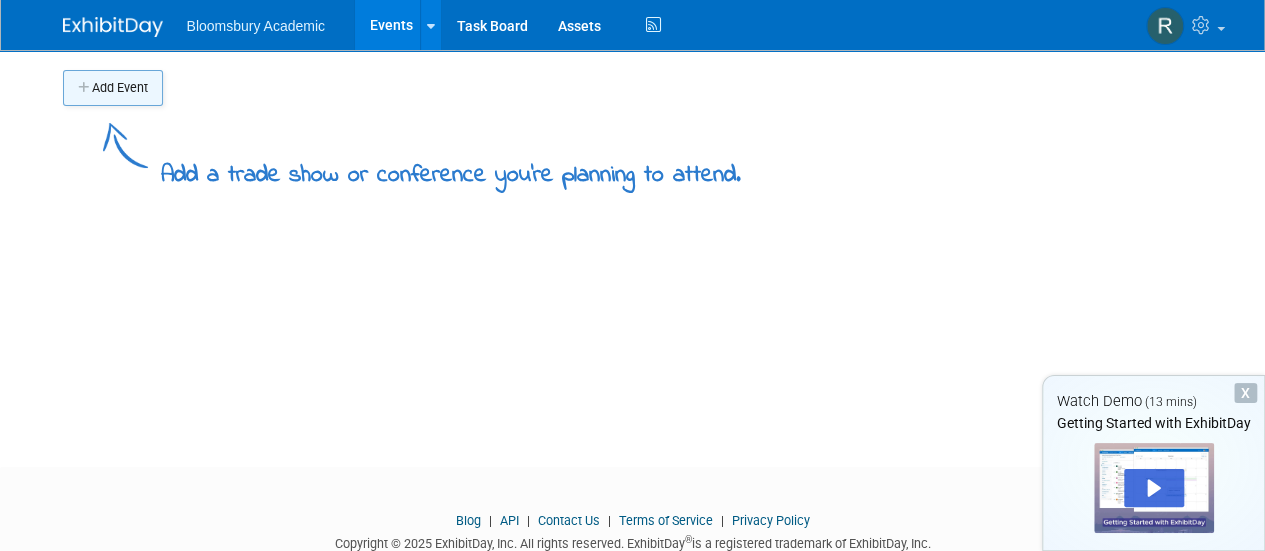 click on "Add Event" at bounding box center [113, 88] 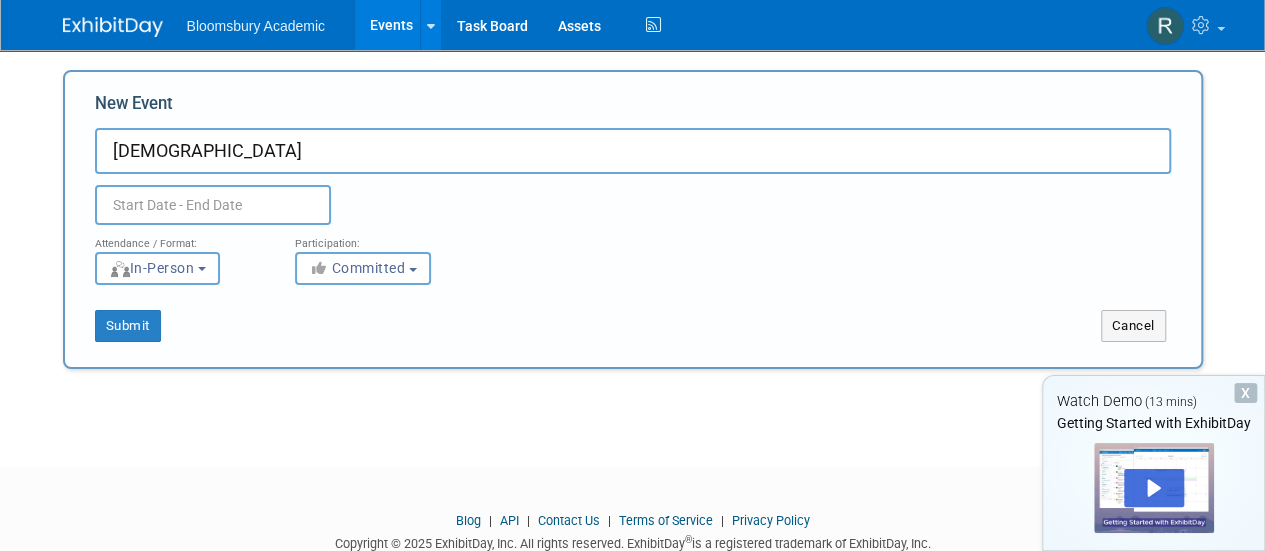 type on "[DEMOGRAPHIC_DATA]" 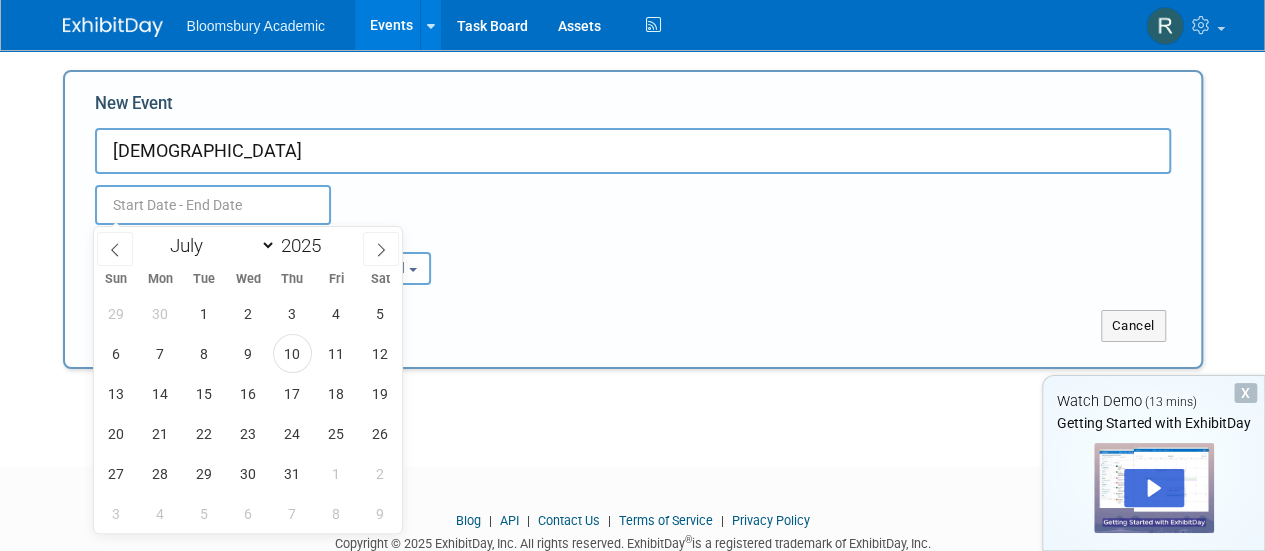 click at bounding box center (213, 205) 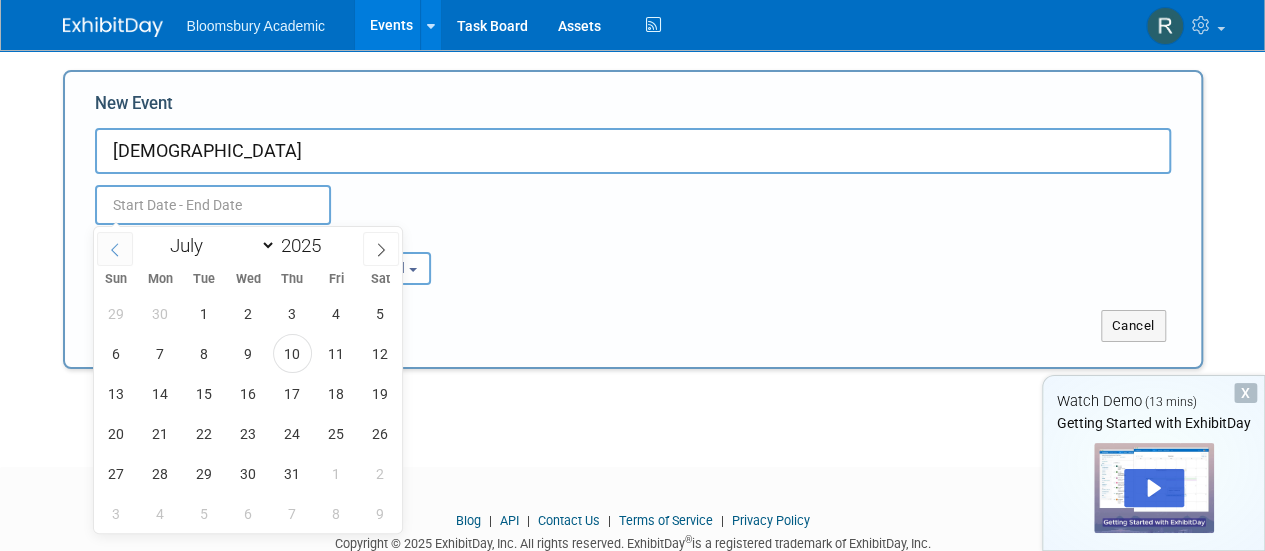 click 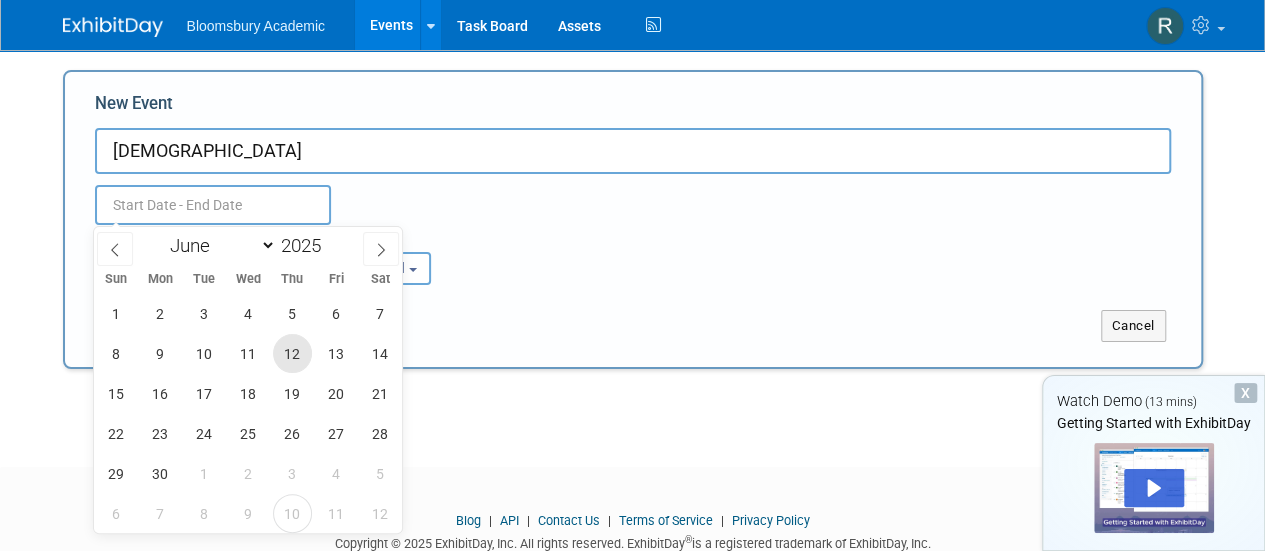 click on "12" at bounding box center [292, 353] 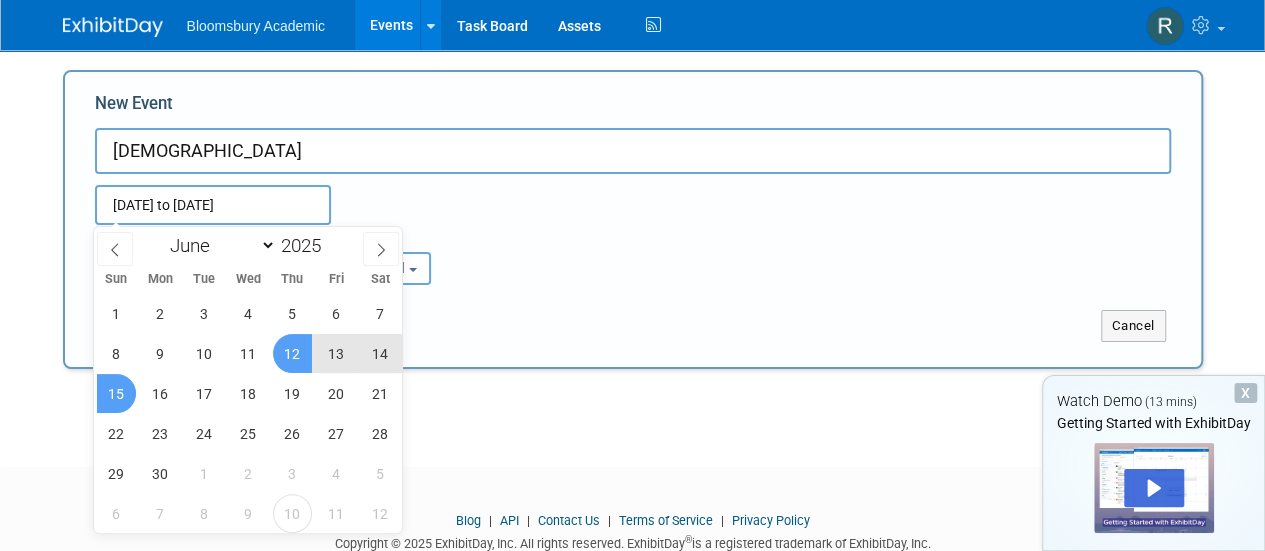 click on "15" at bounding box center [116, 393] 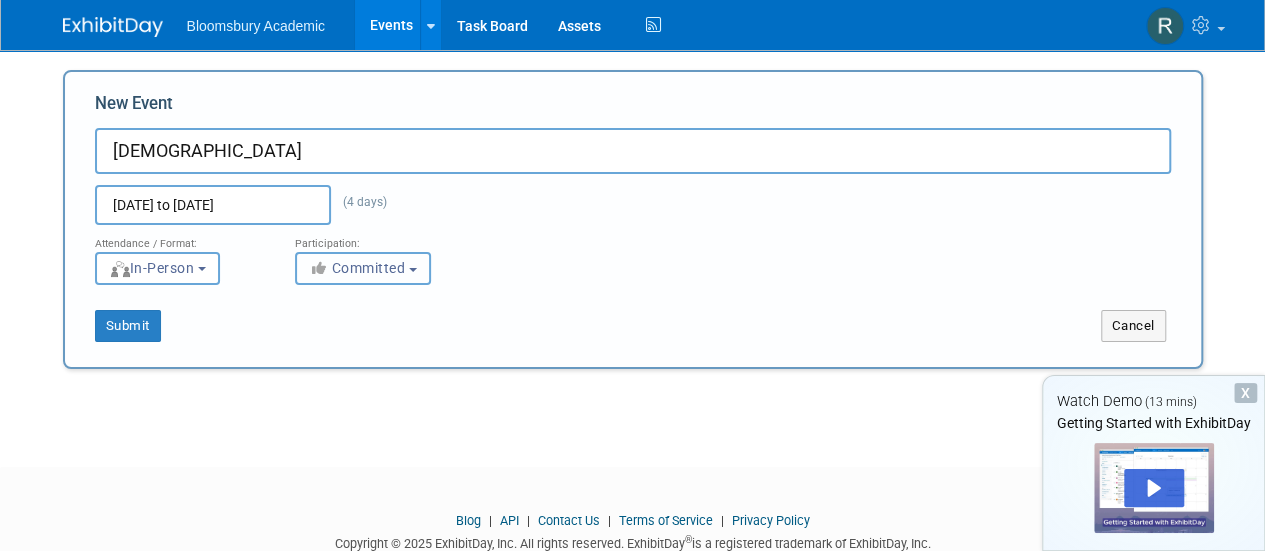 click at bounding box center (413, 270) 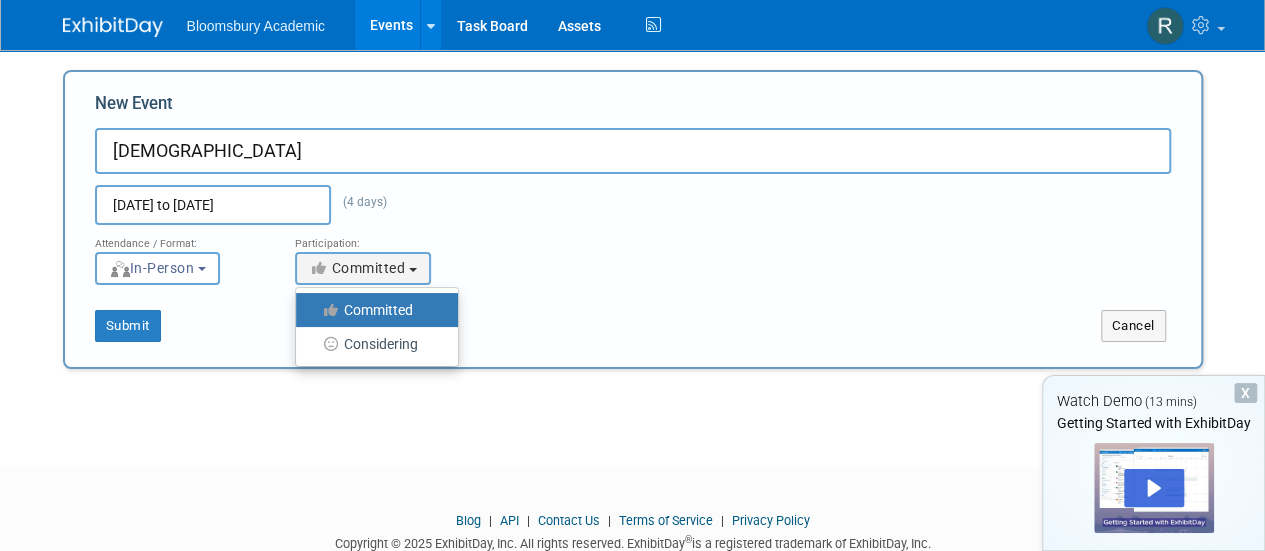 click on "Committed" at bounding box center (372, 310) 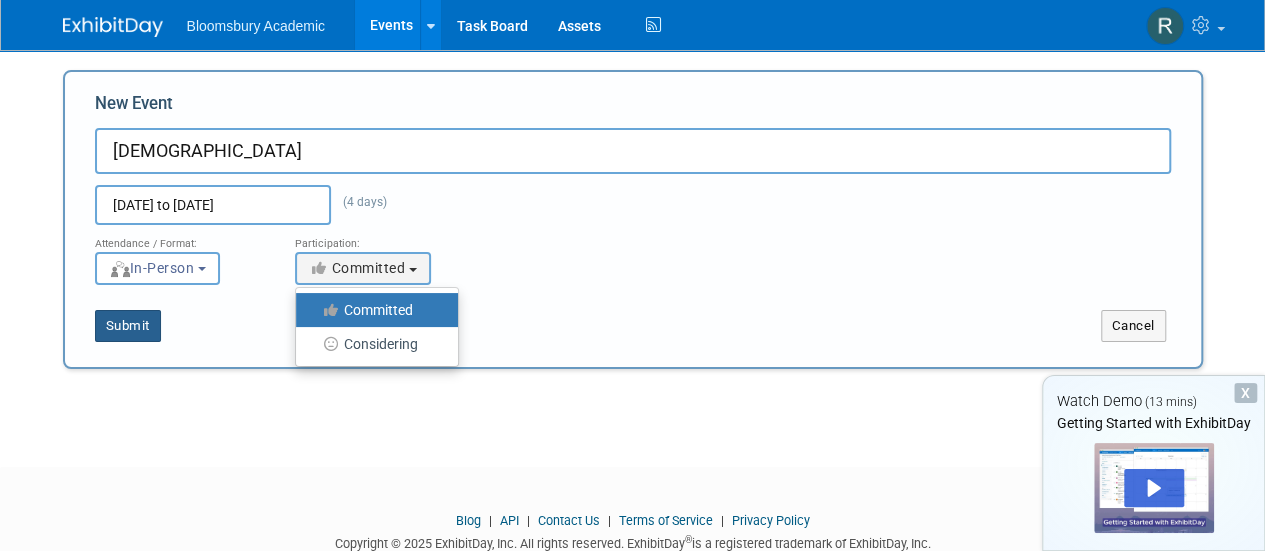 click on "Submit" at bounding box center (128, 326) 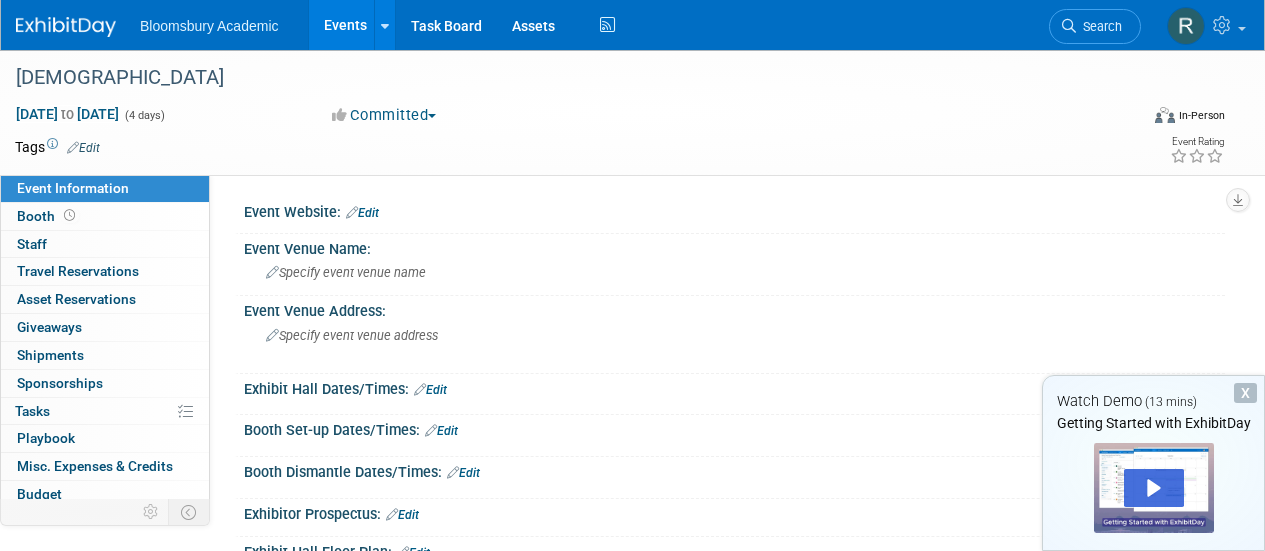 scroll, scrollTop: 0, scrollLeft: 0, axis: both 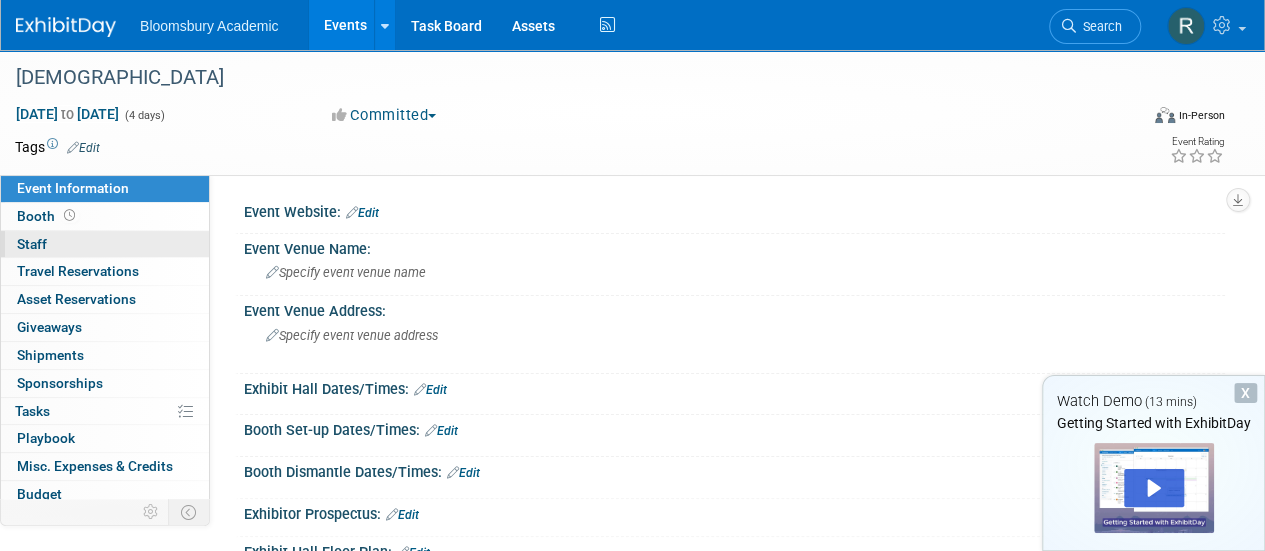 click on "Staff 0" at bounding box center (32, 244) 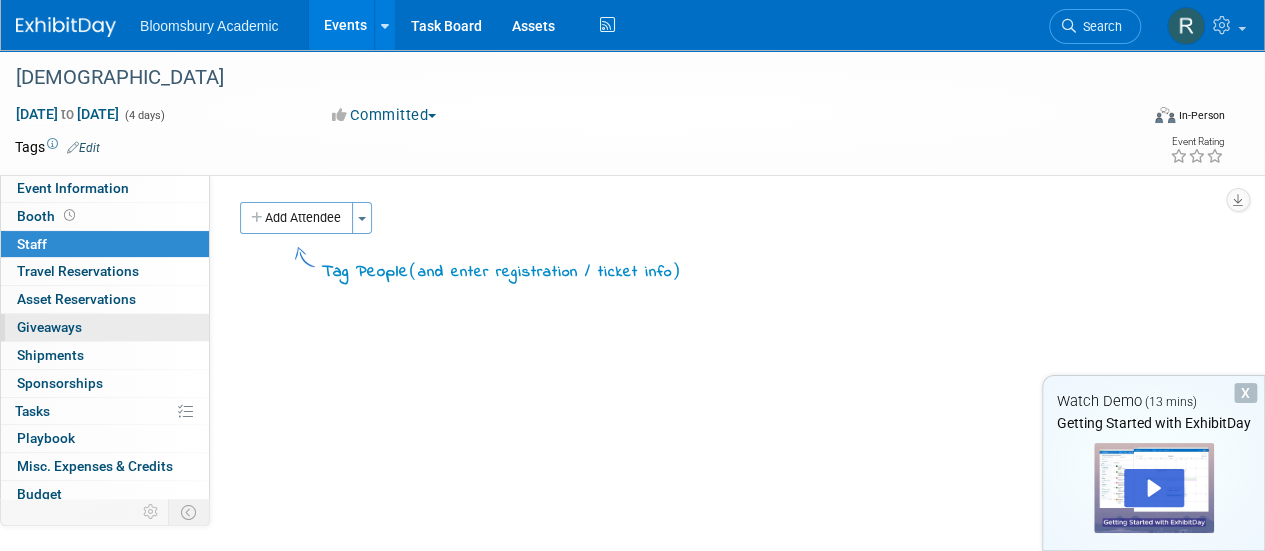 scroll, scrollTop: 88, scrollLeft: 0, axis: vertical 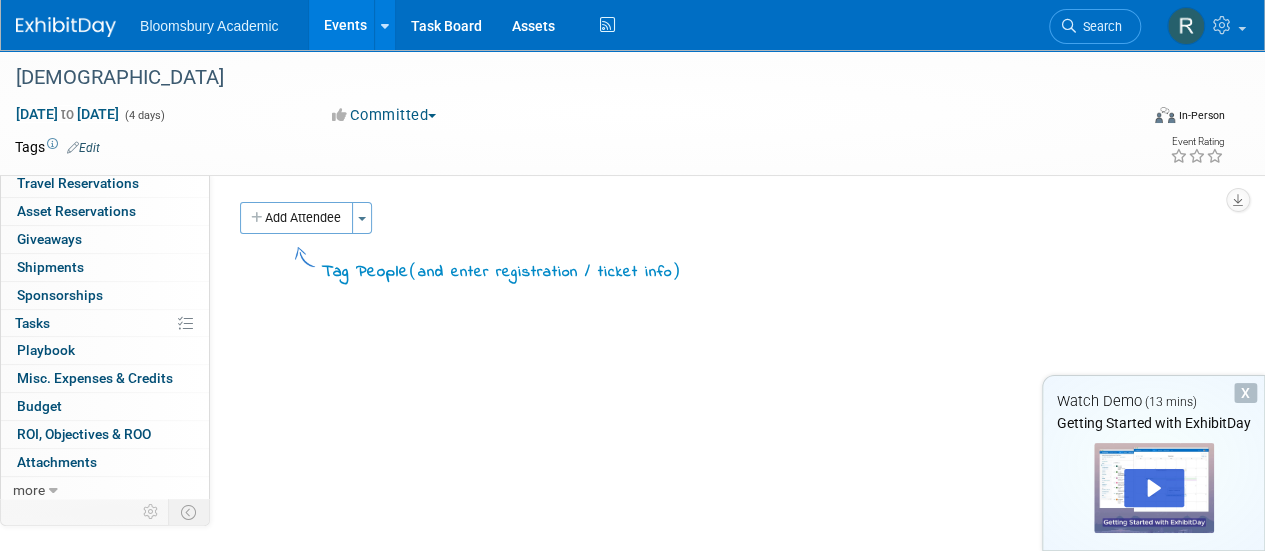 click on "Events" at bounding box center (345, 25) 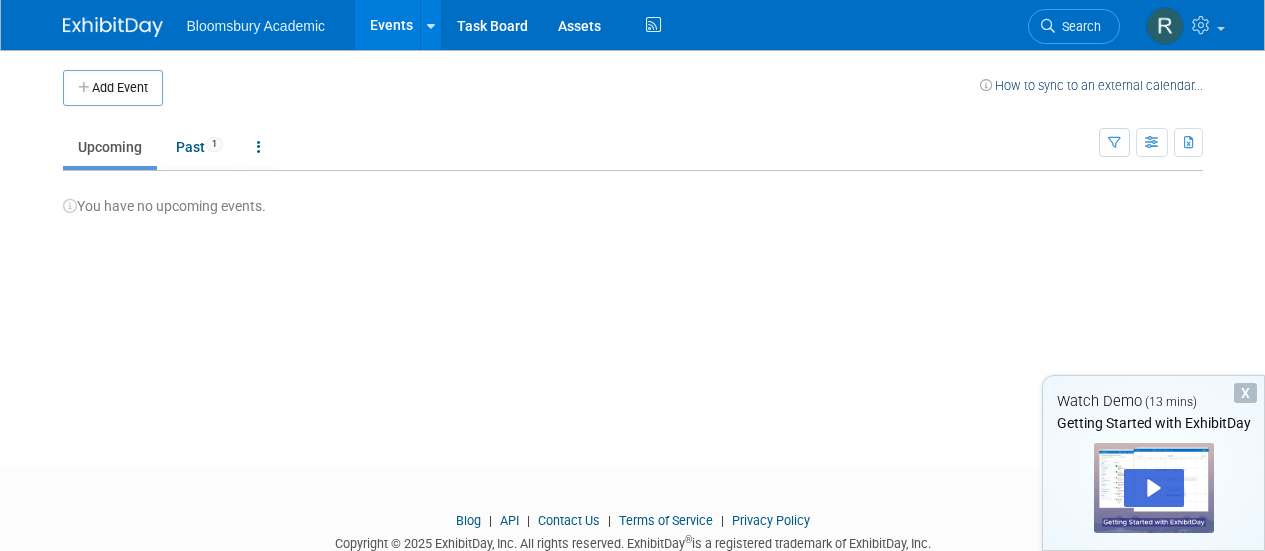 scroll, scrollTop: 0, scrollLeft: 0, axis: both 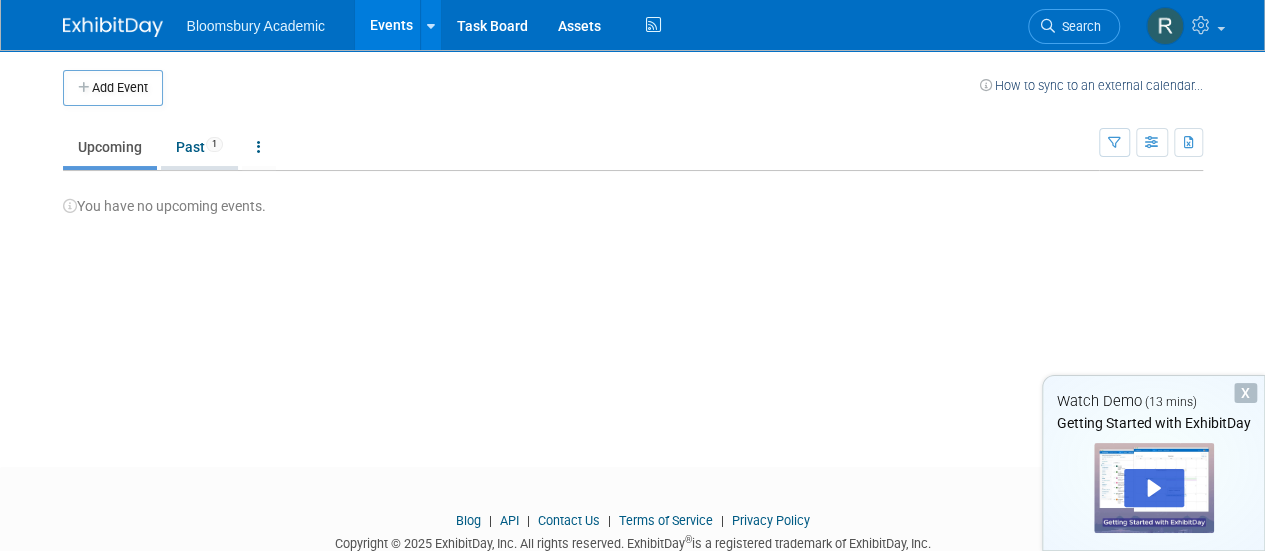 click on "Past
1" at bounding box center (199, 147) 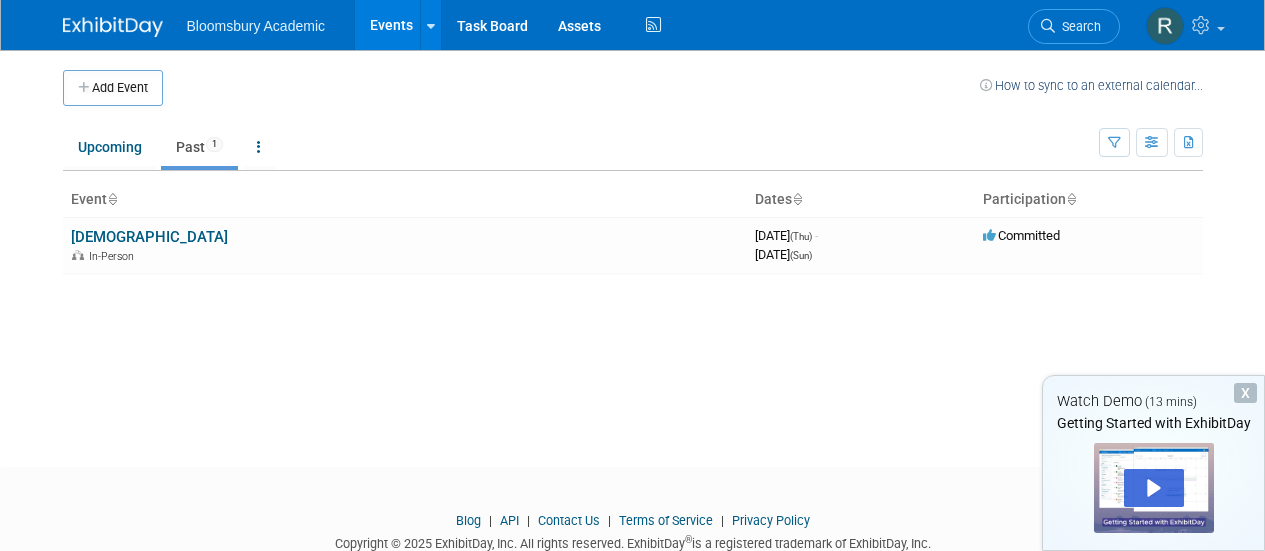scroll, scrollTop: 0, scrollLeft: 0, axis: both 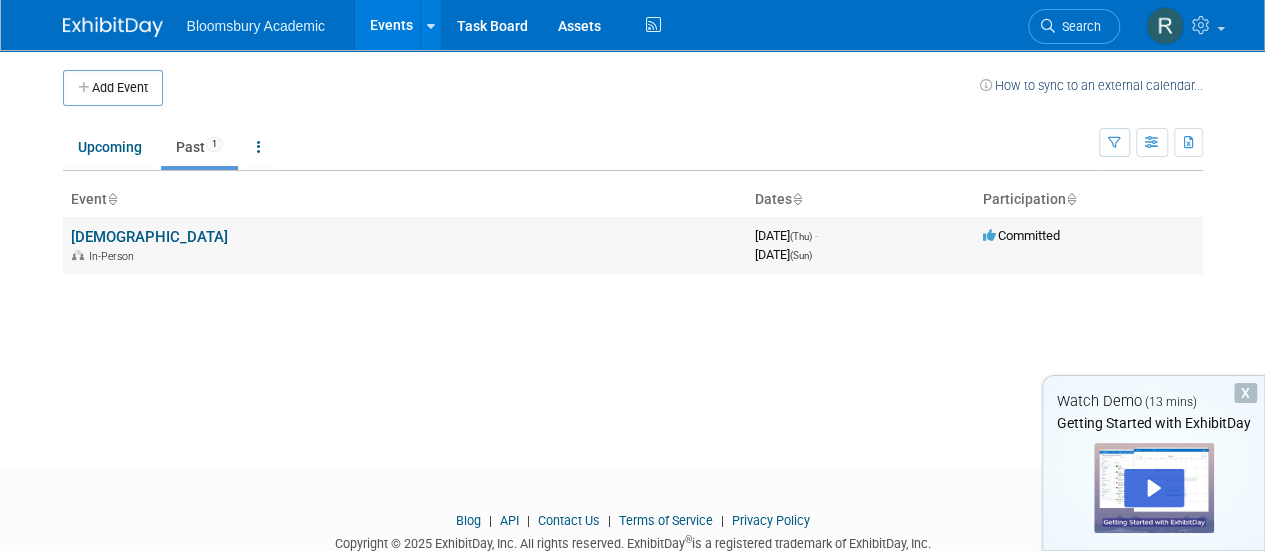 click on "[DEMOGRAPHIC_DATA]" at bounding box center (149, 237) 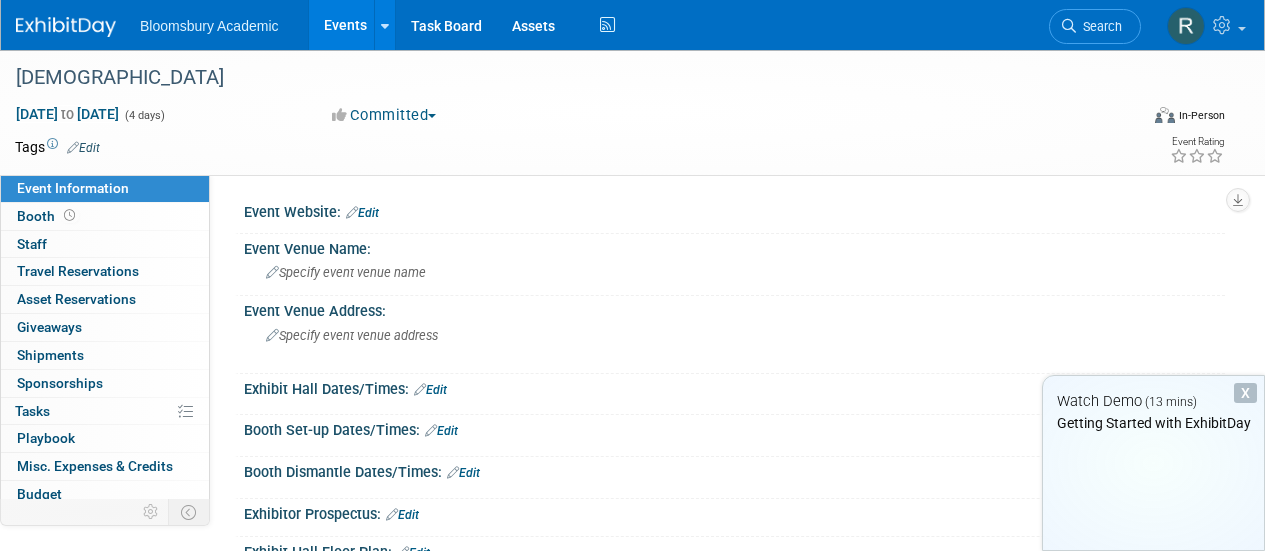 scroll, scrollTop: 0, scrollLeft: 0, axis: both 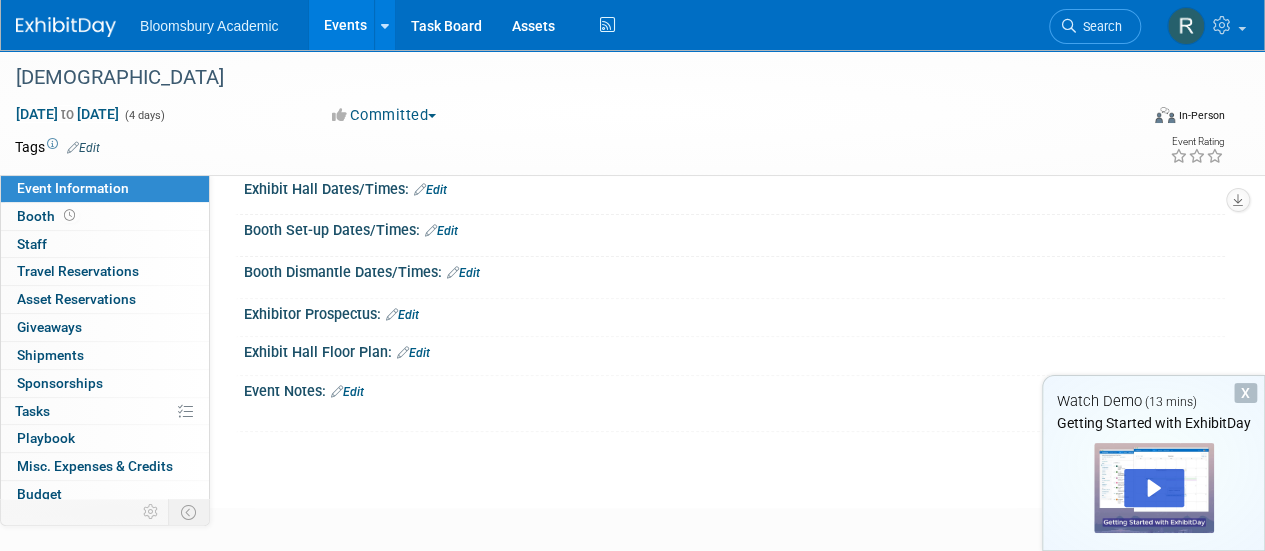 click on "Edit" at bounding box center [347, 392] 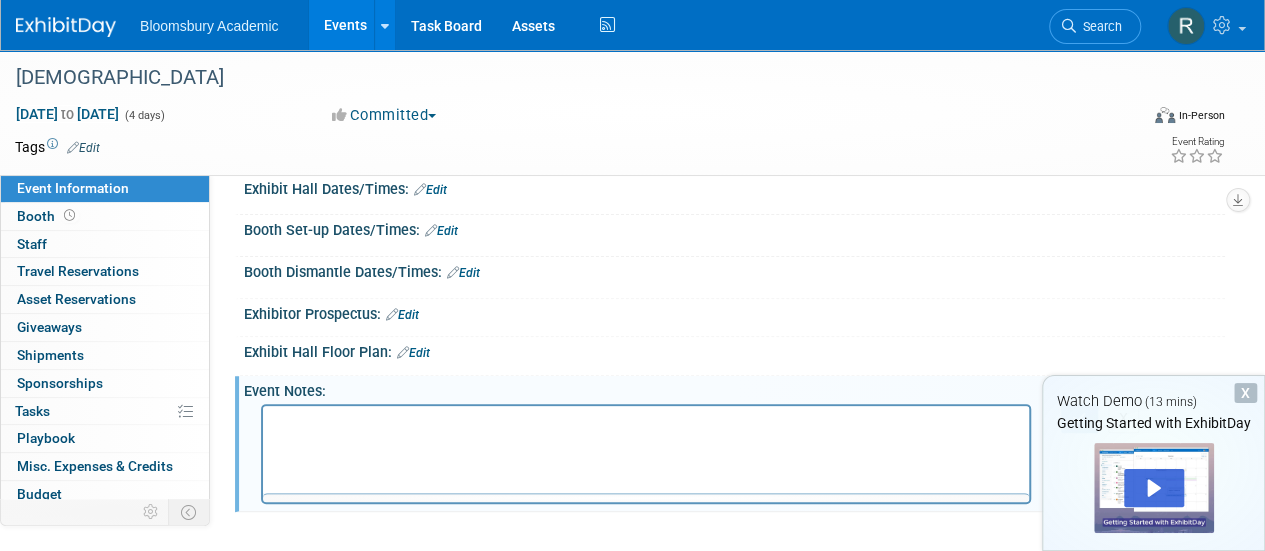 scroll, scrollTop: 0, scrollLeft: 0, axis: both 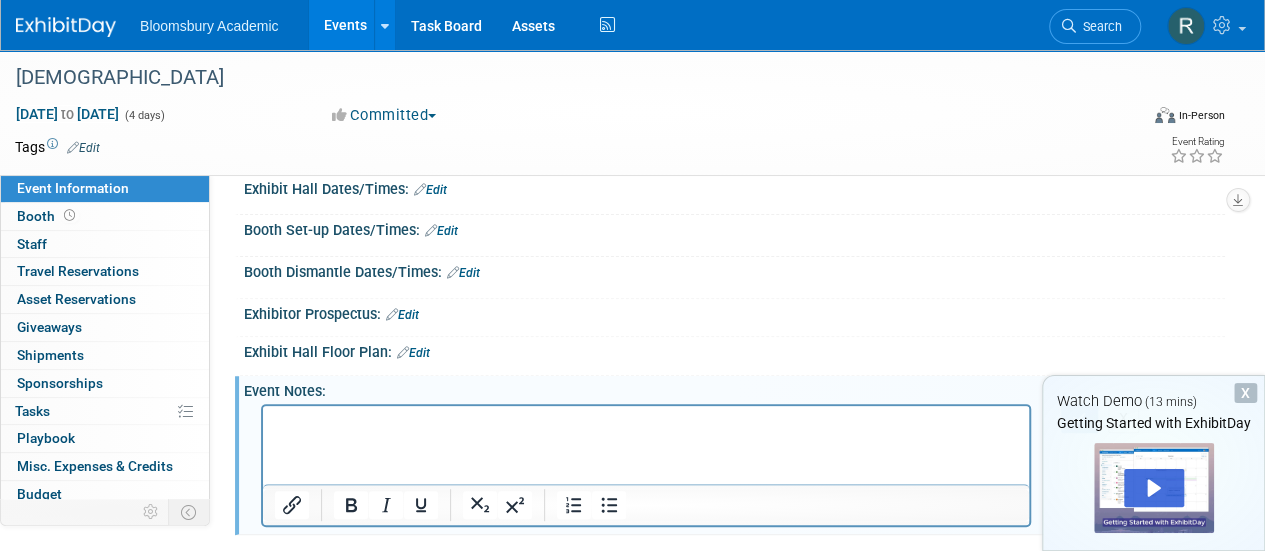 click on "Edit" at bounding box center [441, 231] 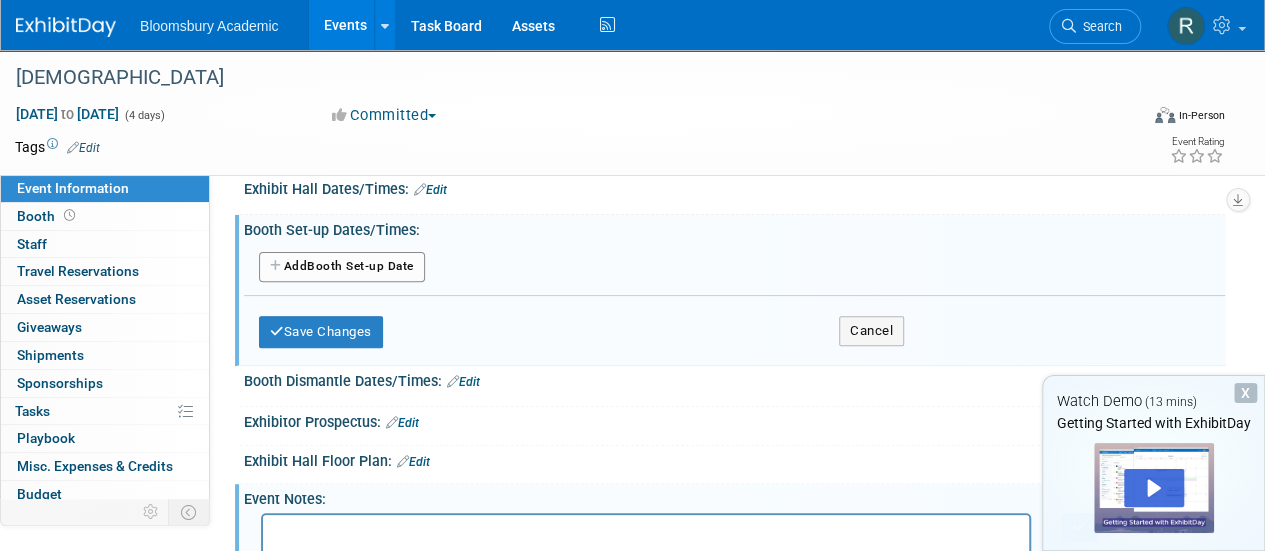 click on "Add  Another  Booth Set-up Date" at bounding box center (342, 267) 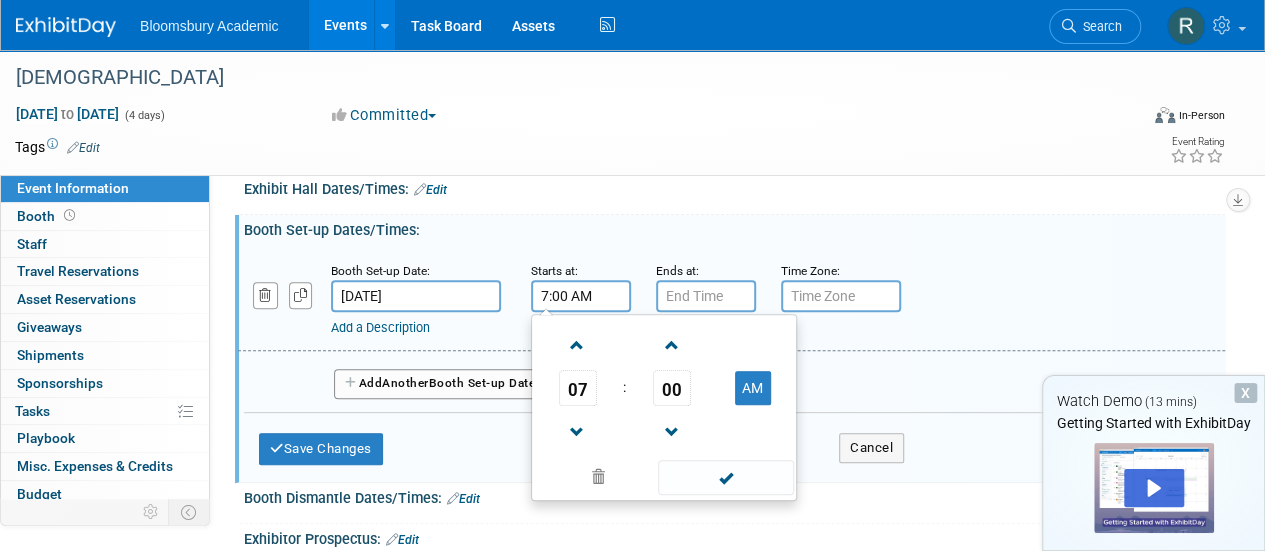 click on "7:00 AM" at bounding box center [581, 296] 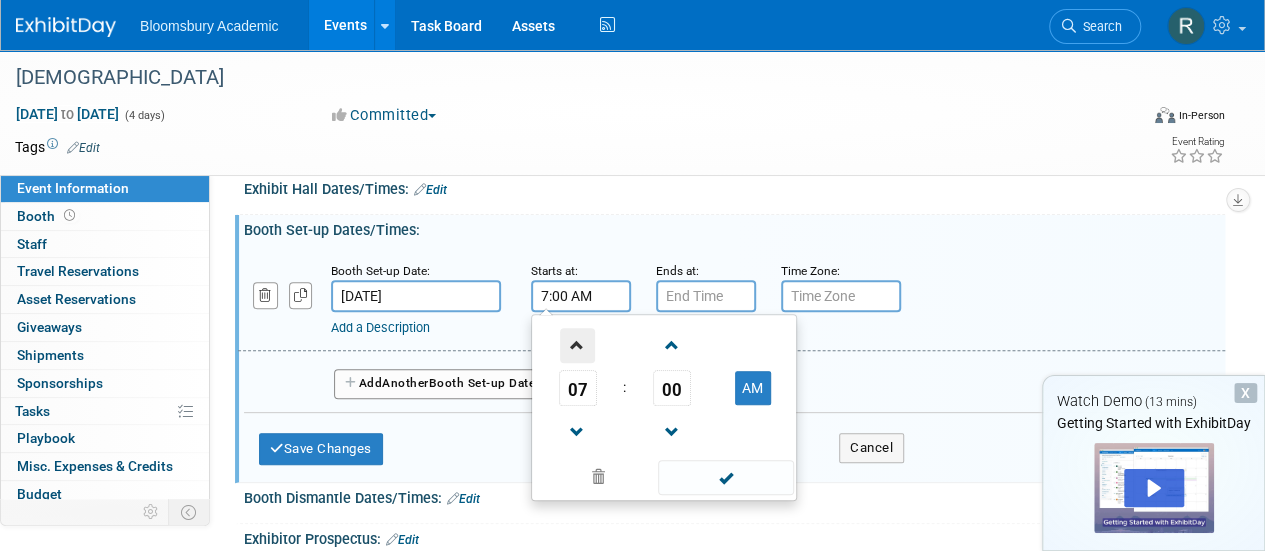 click at bounding box center (577, 345) 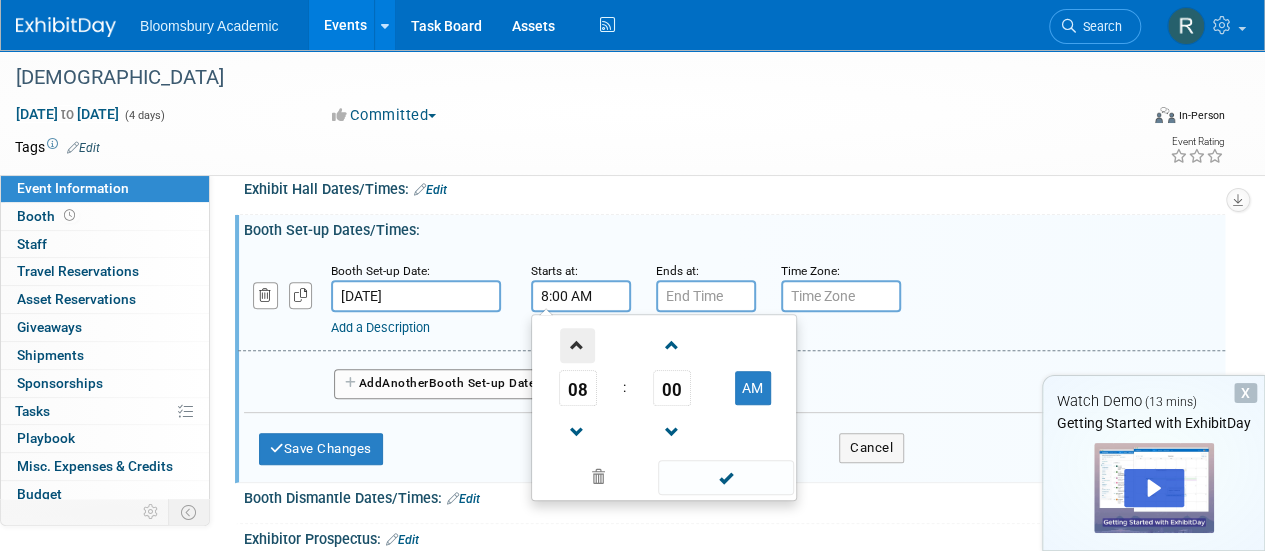 click at bounding box center [577, 345] 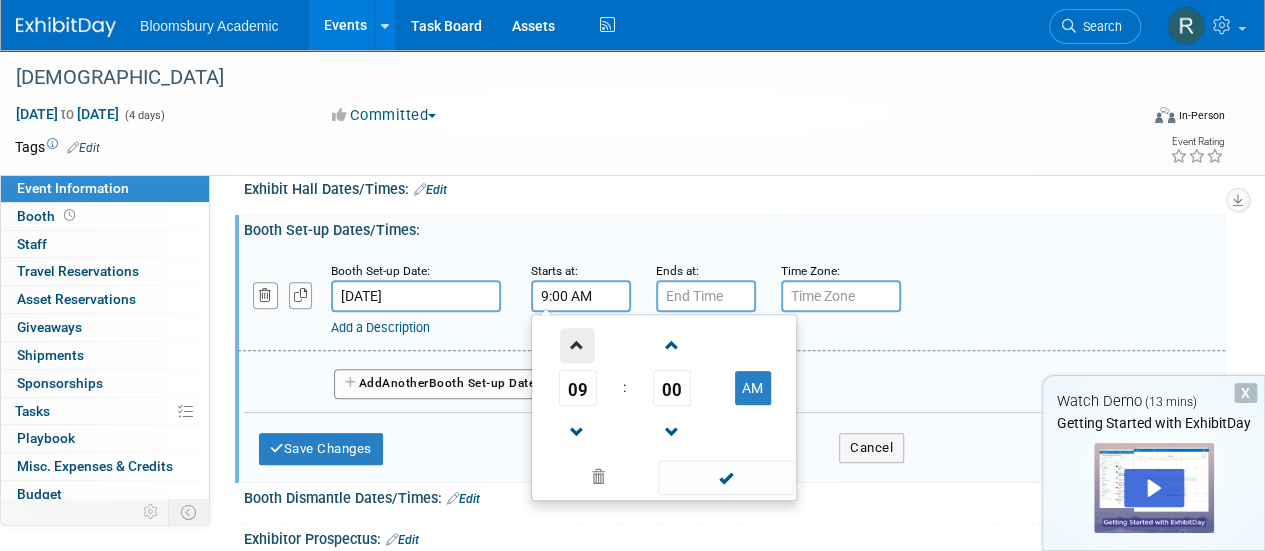 click at bounding box center [577, 345] 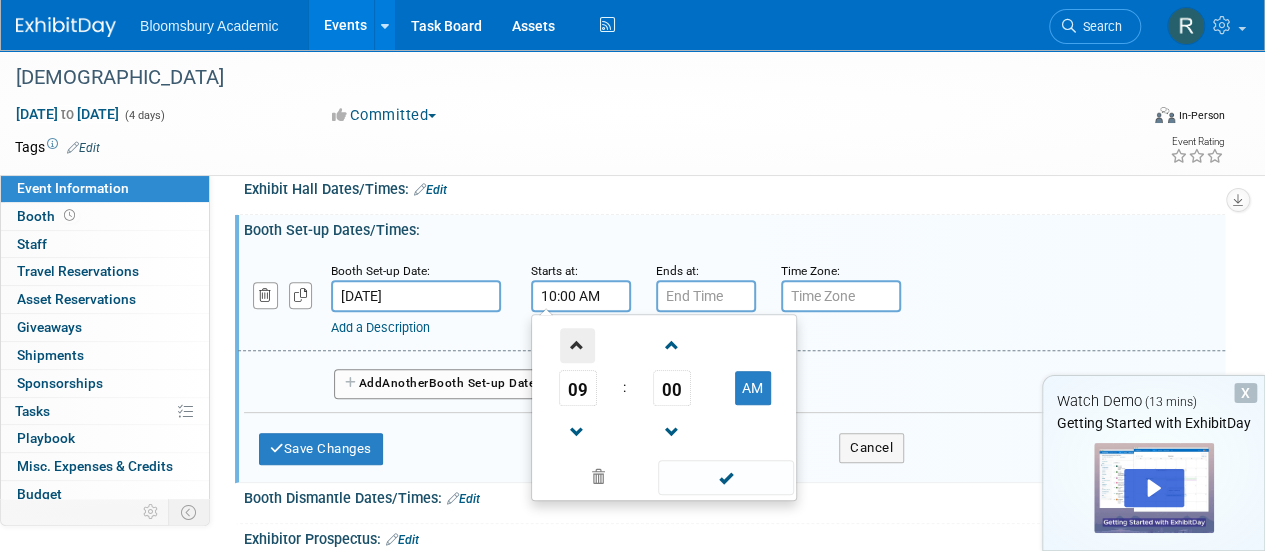 click at bounding box center [577, 345] 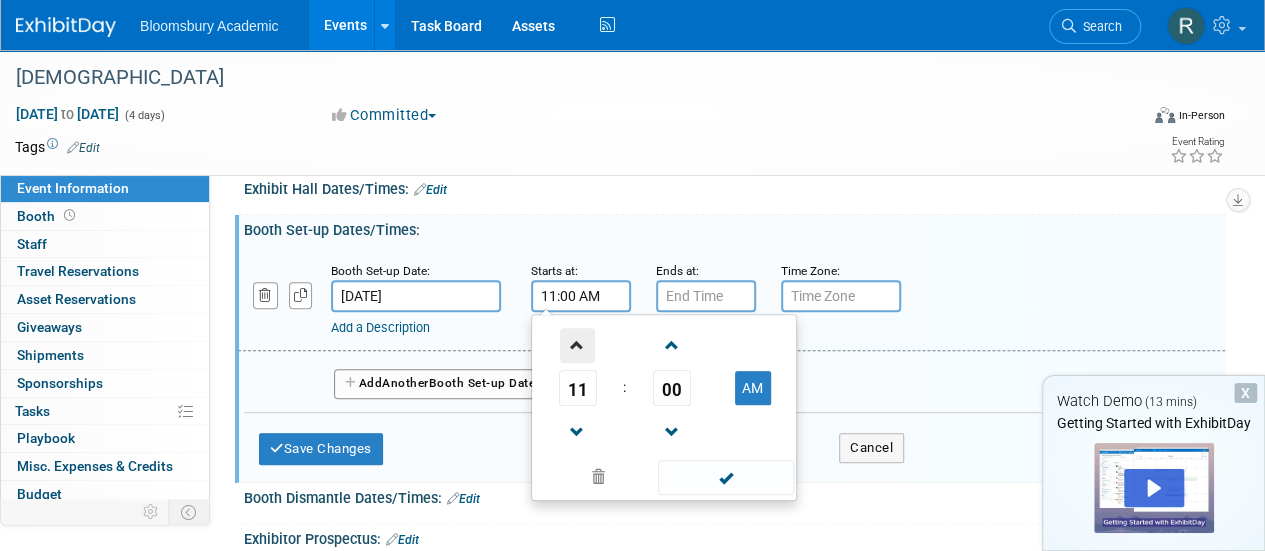 click at bounding box center (577, 345) 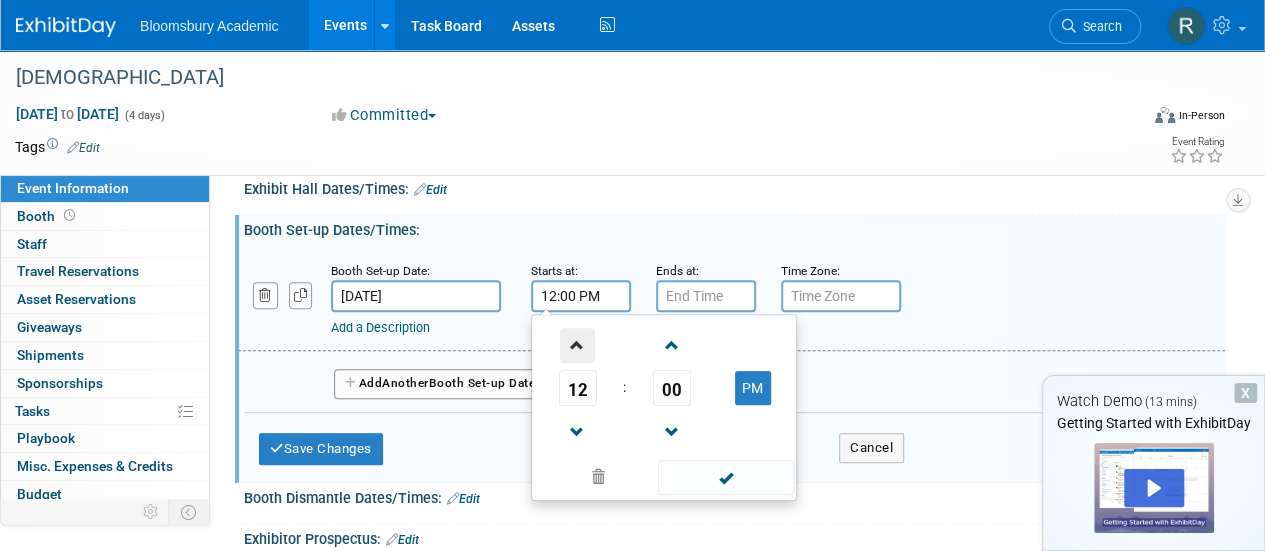 click at bounding box center [577, 345] 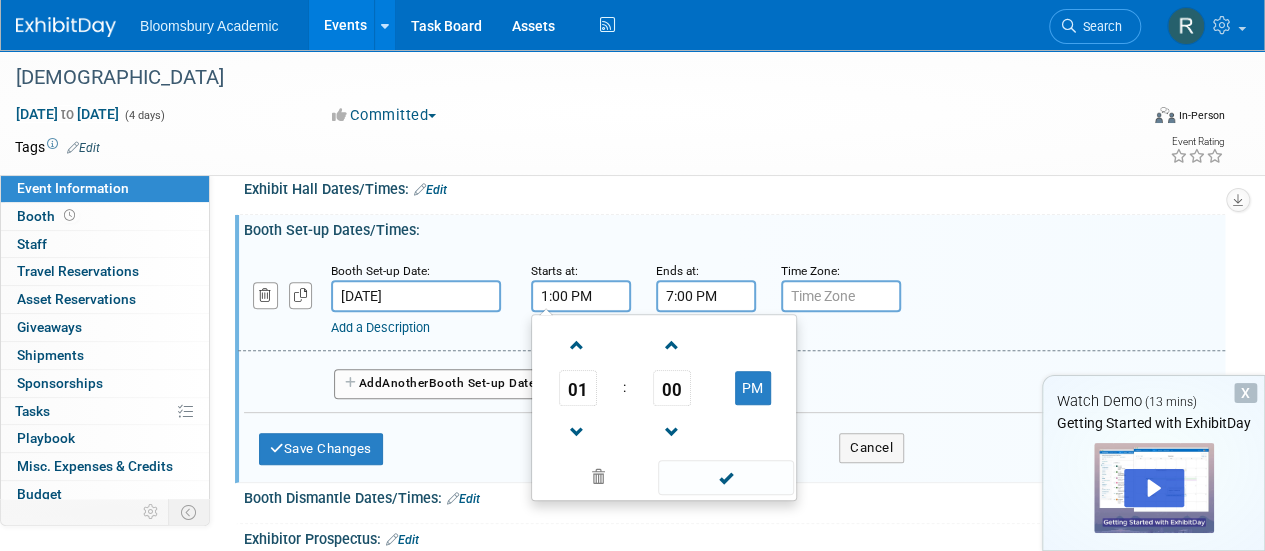 click on "7:00 PM" at bounding box center [706, 296] 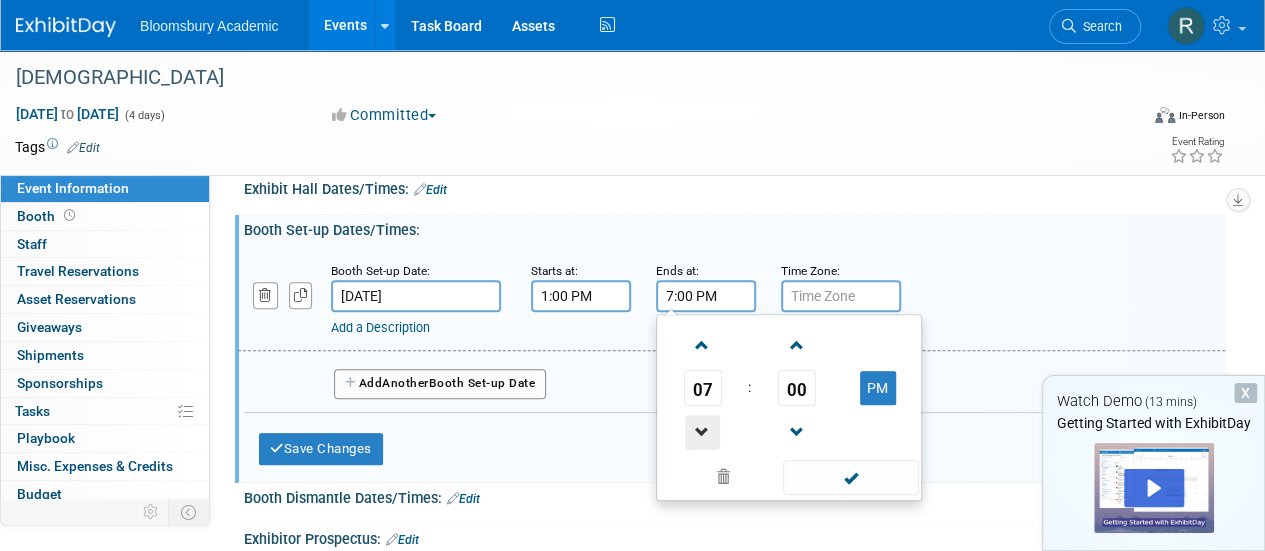 click at bounding box center [702, 432] 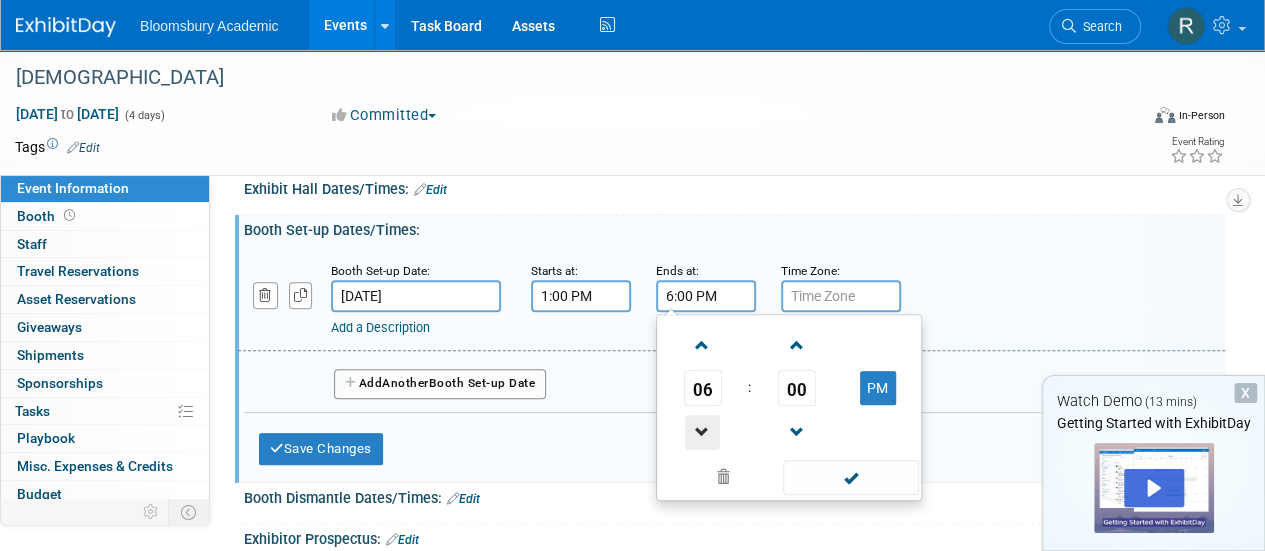 click at bounding box center (702, 432) 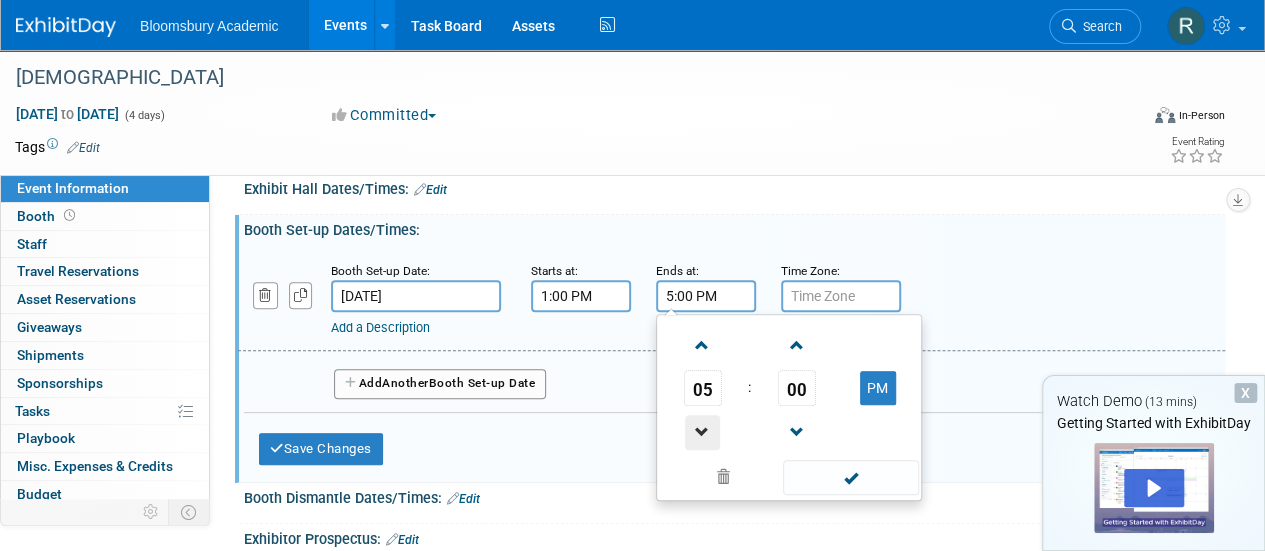 click at bounding box center (702, 432) 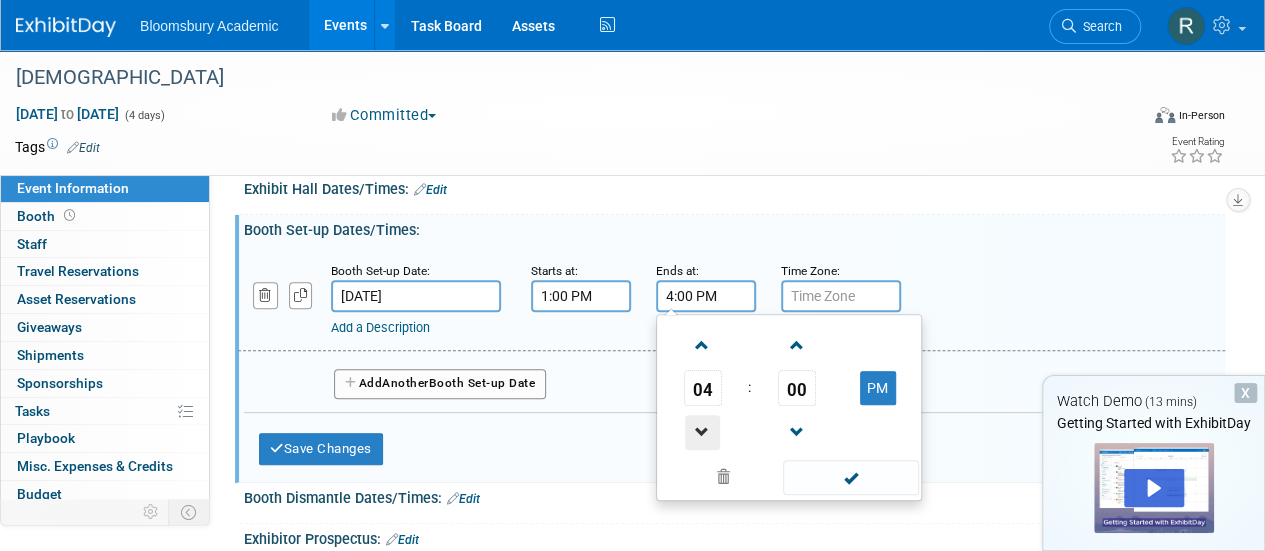 click at bounding box center [702, 432] 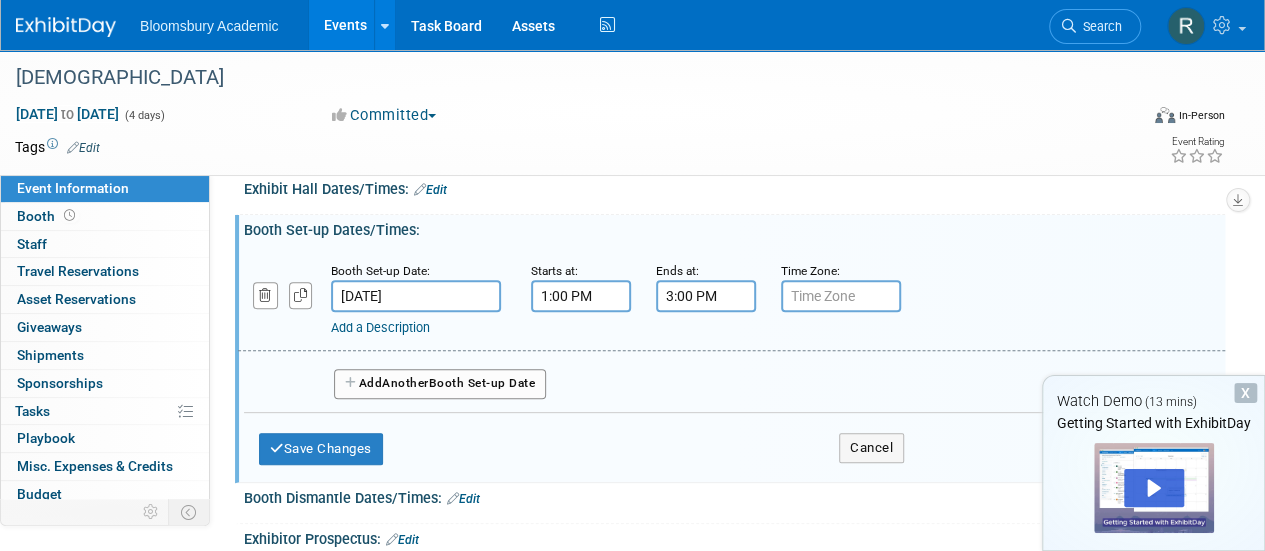 click at bounding box center (841, 296) 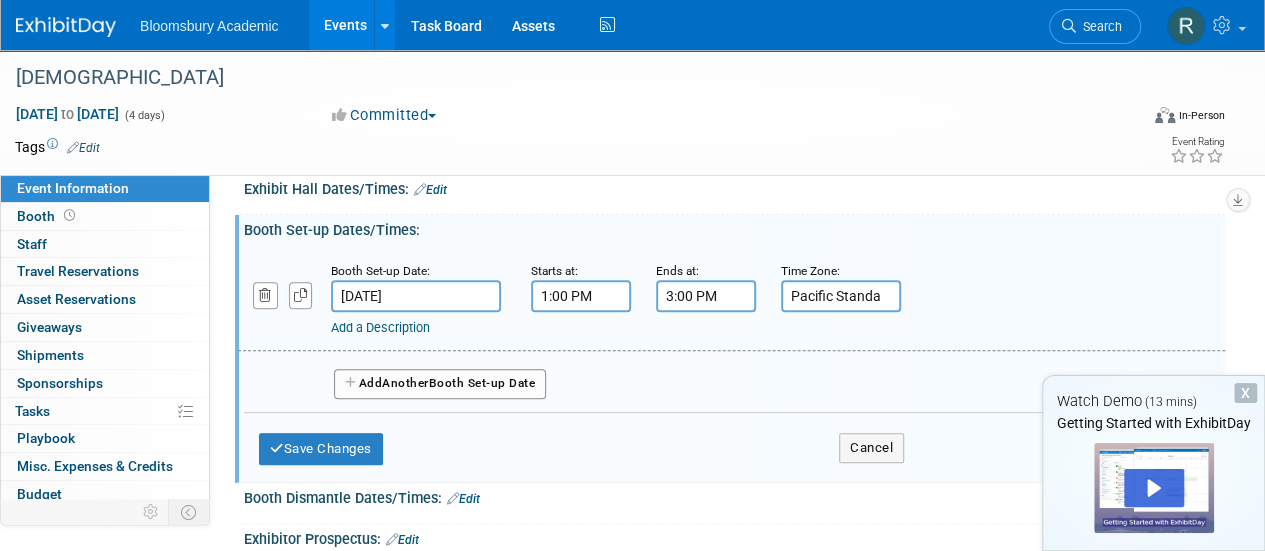 scroll, scrollTop: 0, scrollLeft: 0, axis: both 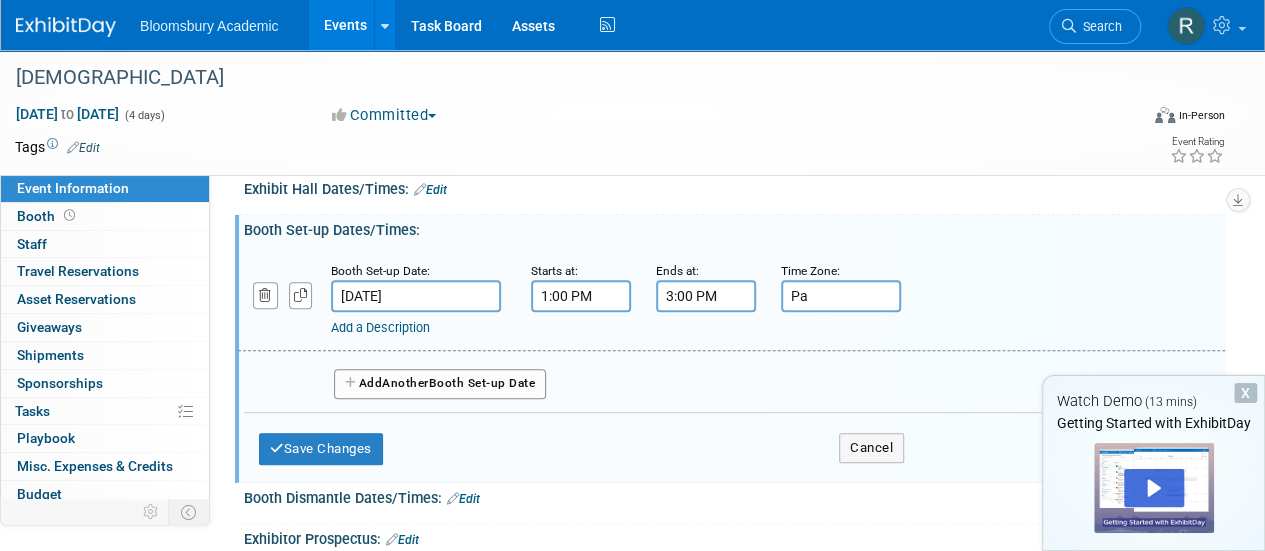 type on "P" 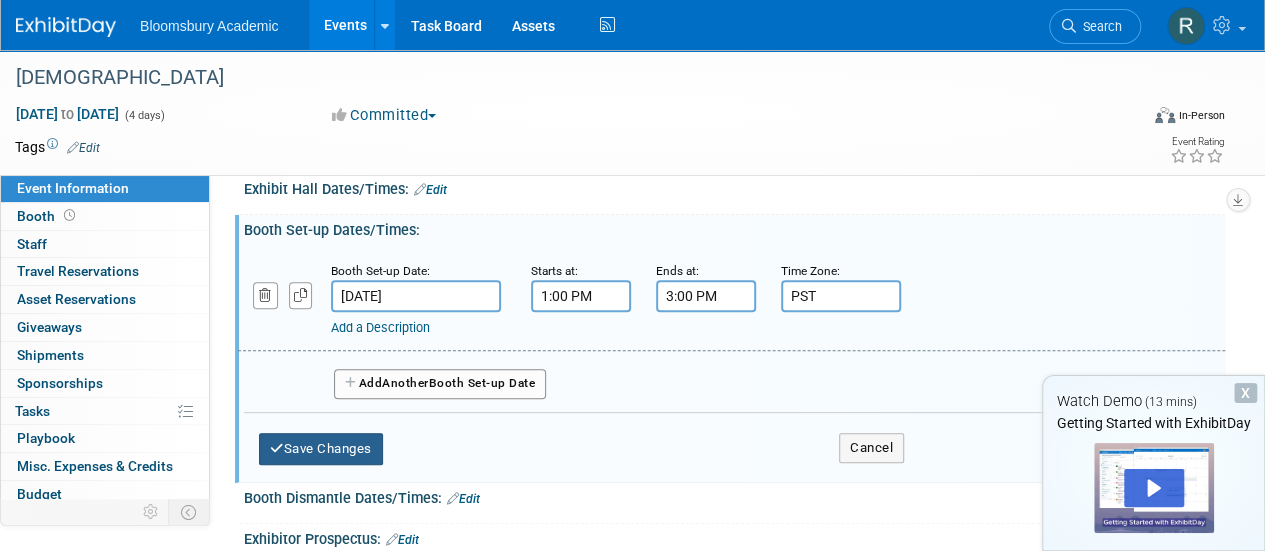 type on "PST" 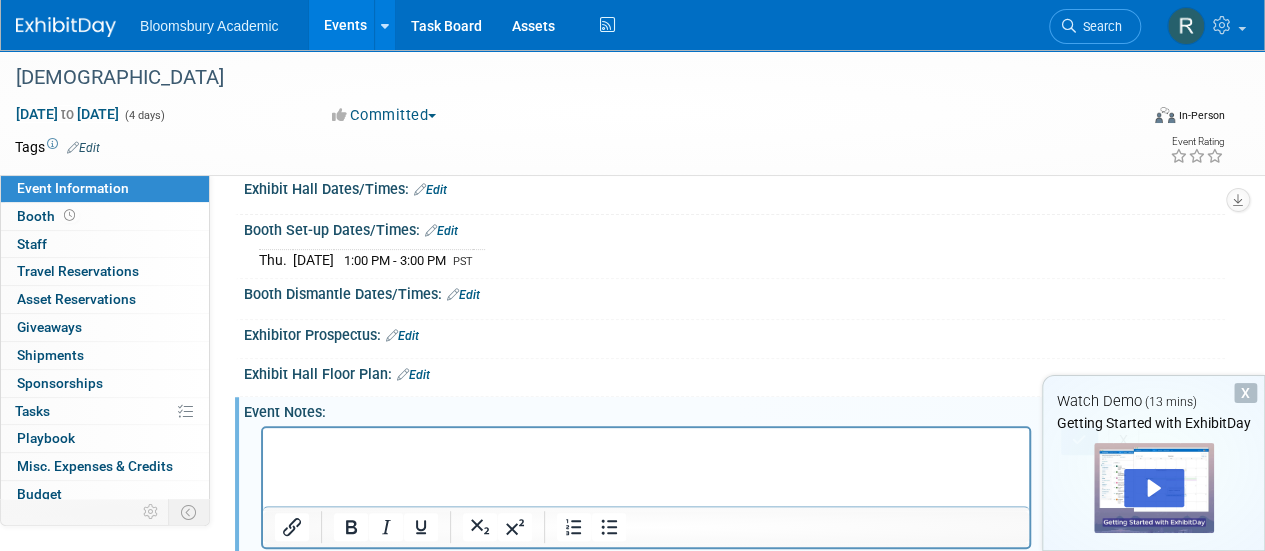 click at bounding box center (646, 445) 